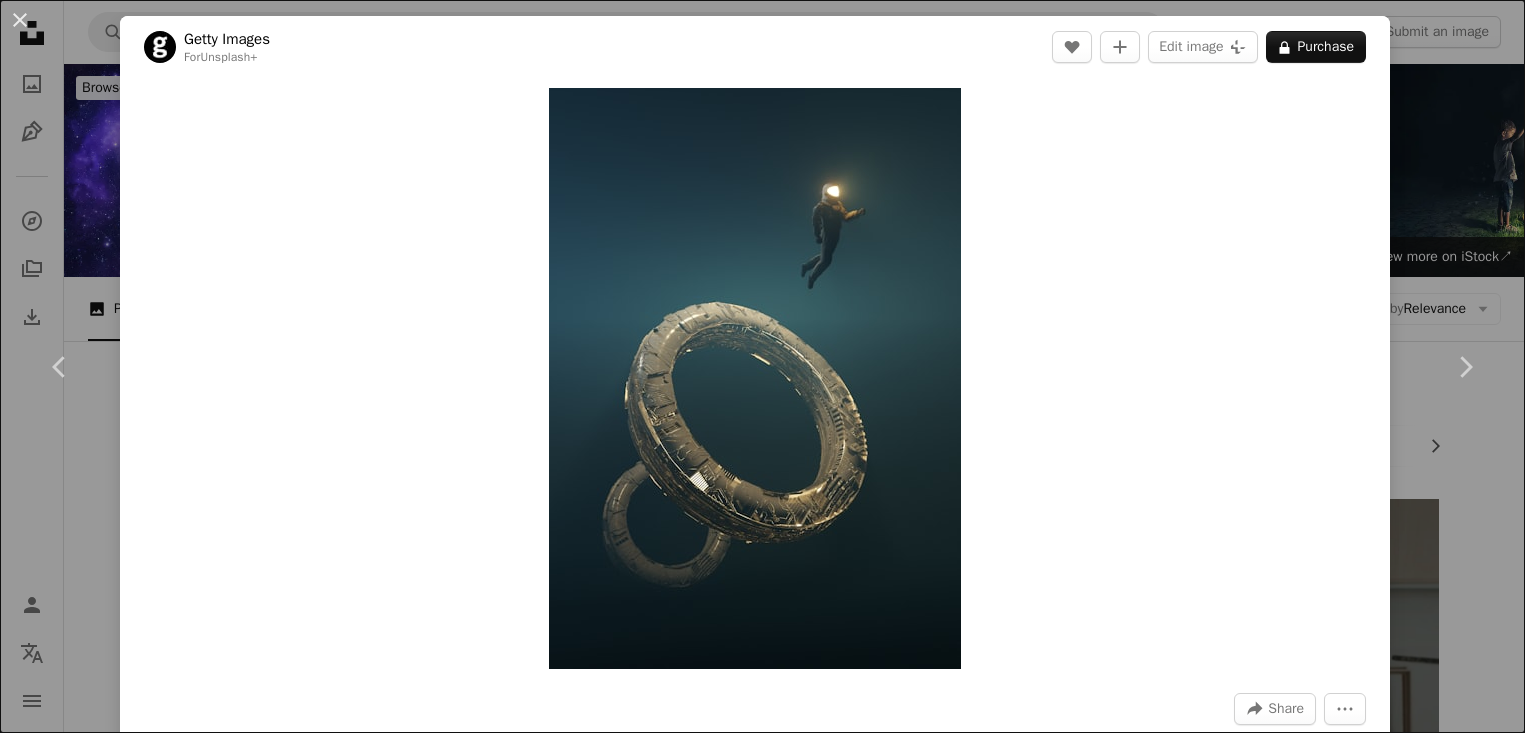 scroll, scrollTop: 2865, scrollLeft: 0, axis: vertical 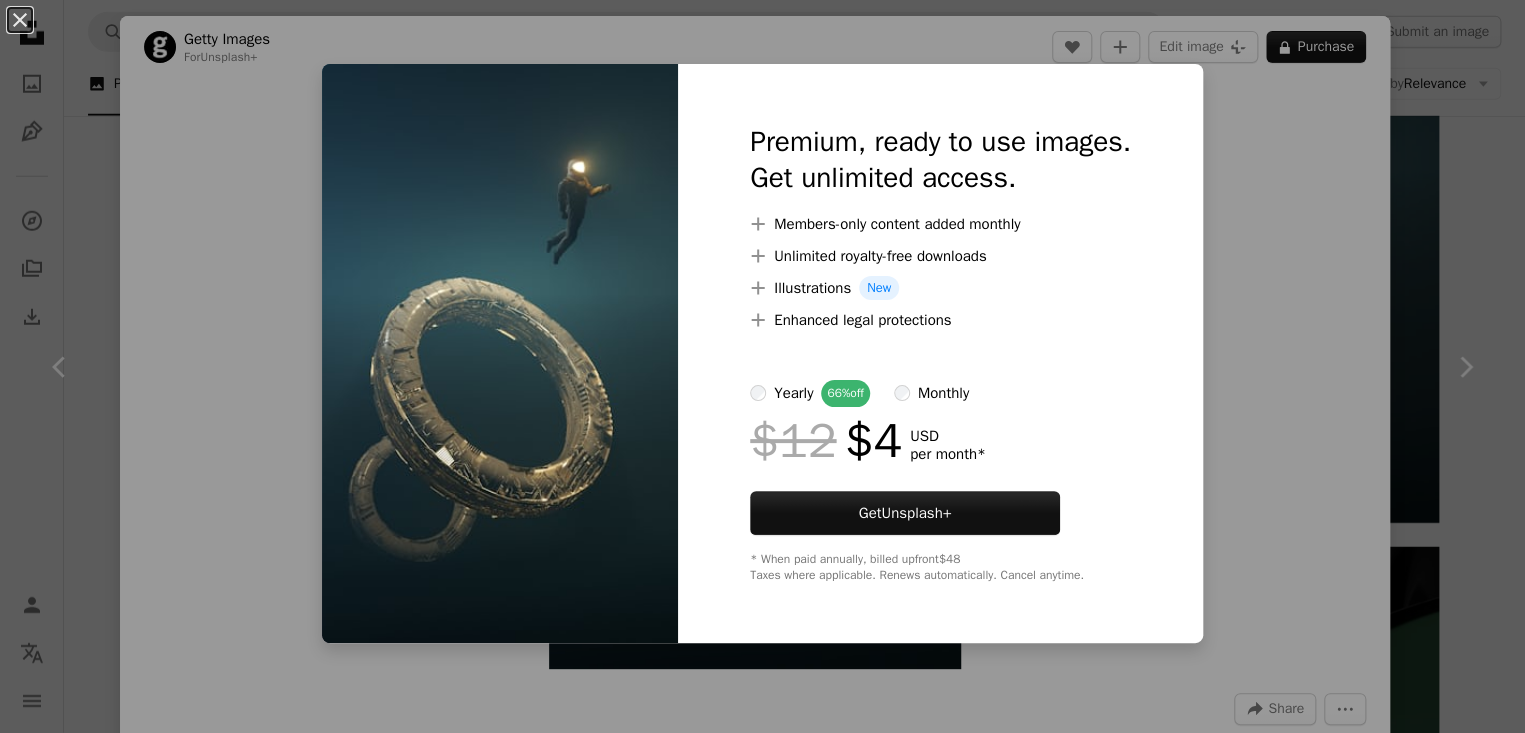 click at bounding box center [500, 353] 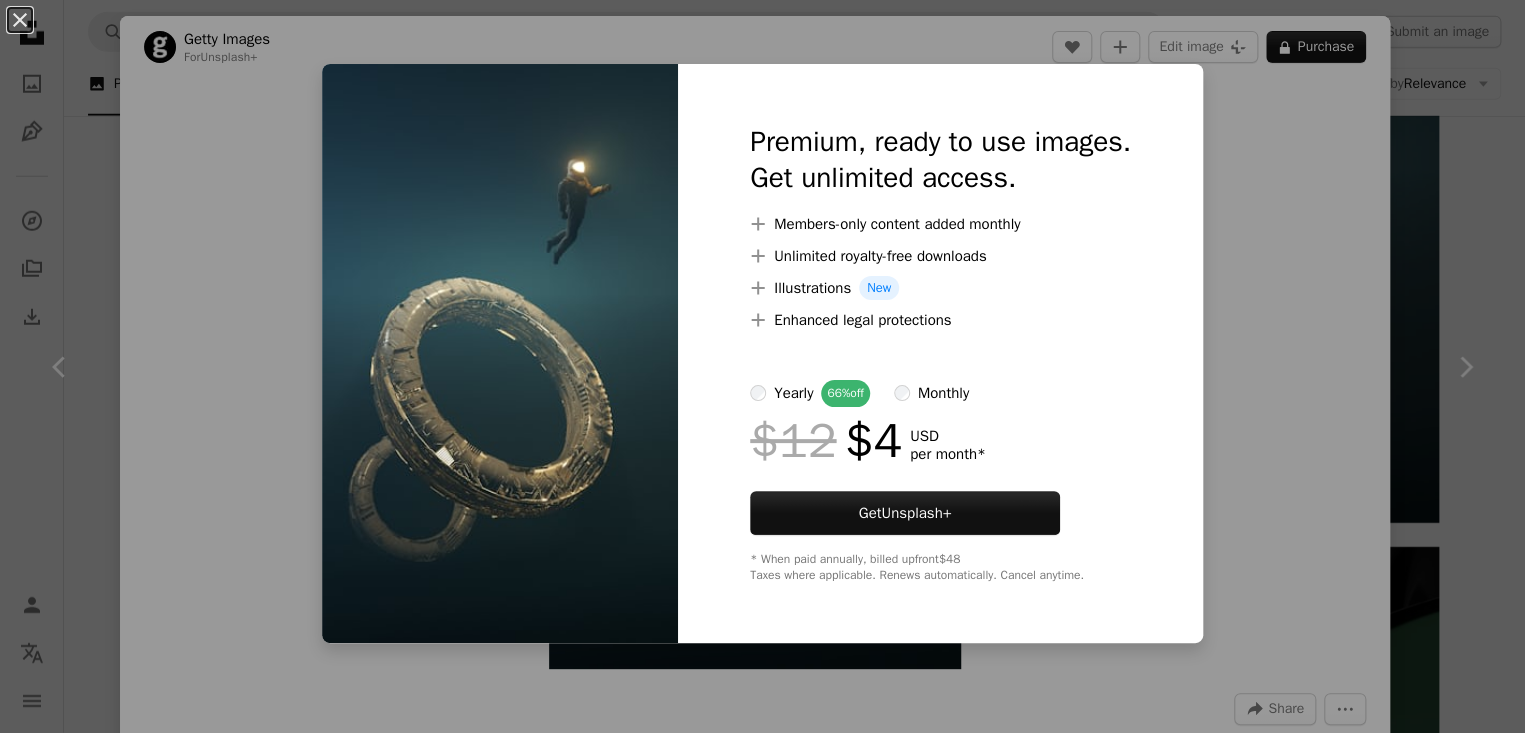click on "An X shape Premium, ready to use images. Get unlimited access. A plus sign Members-only content added monthly A plus sign Unlimited royalty-free downloads A plus sign Illustrations  New A plus sign Enhanced legal protections yearly 66%  off monthly $12   $4 USD per month * Get  Unsplash+ * When paid annually, billed upfront  $48 Taxes where applicable. Renews automatically. Cancel anytime." at bounding box center (762, 366) 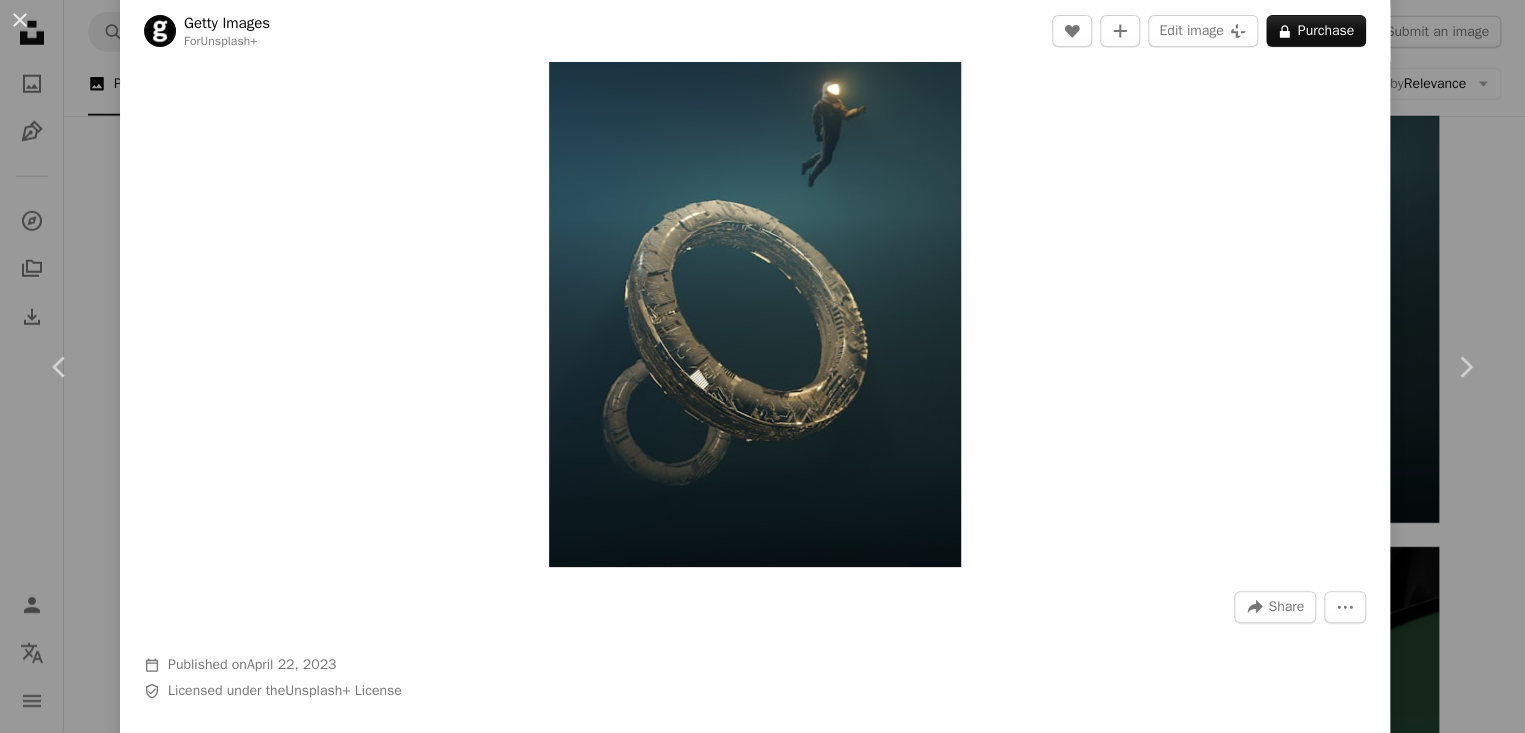 scroll, scrollTop: 42, scrollLeft: 0, axis: vertical 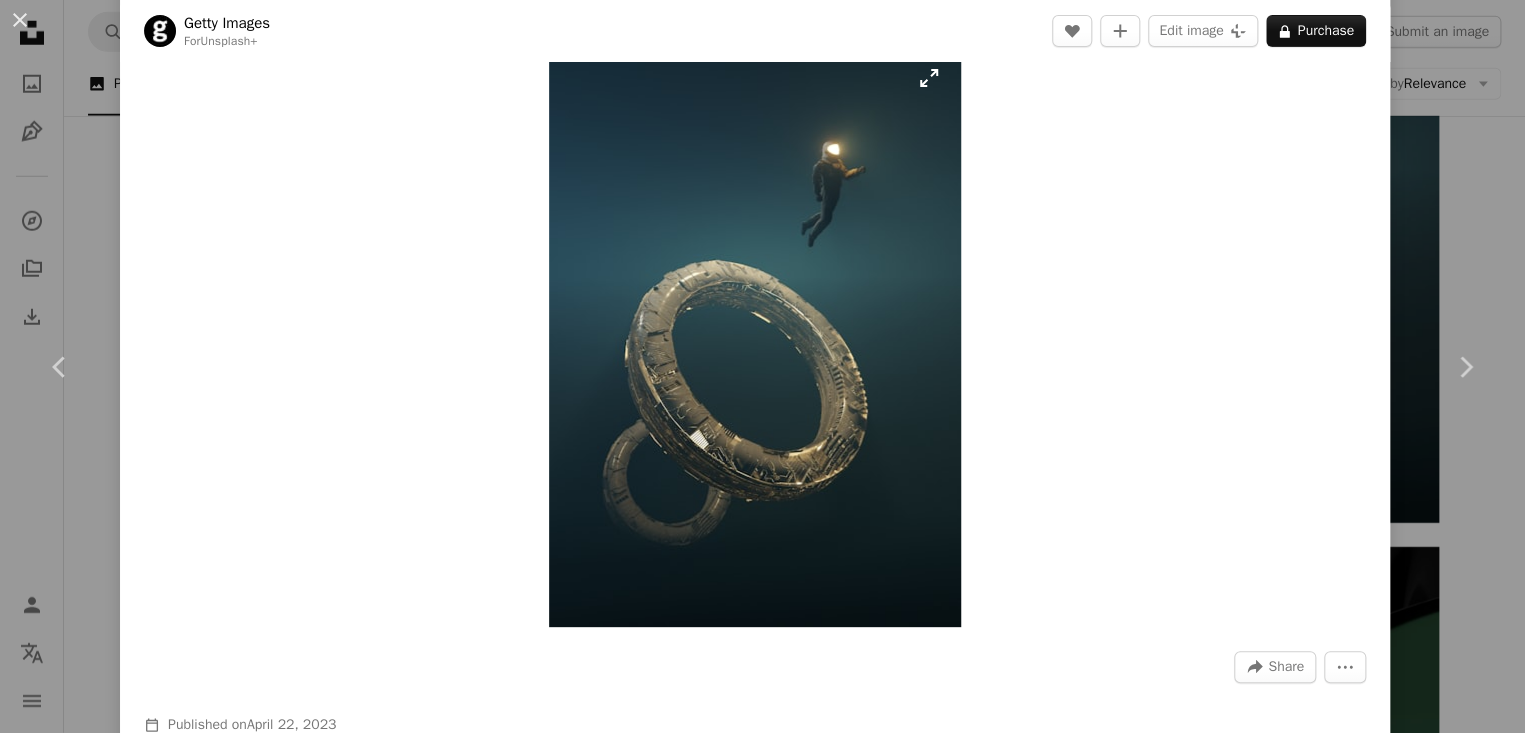 click at bounding box center [755, 336] 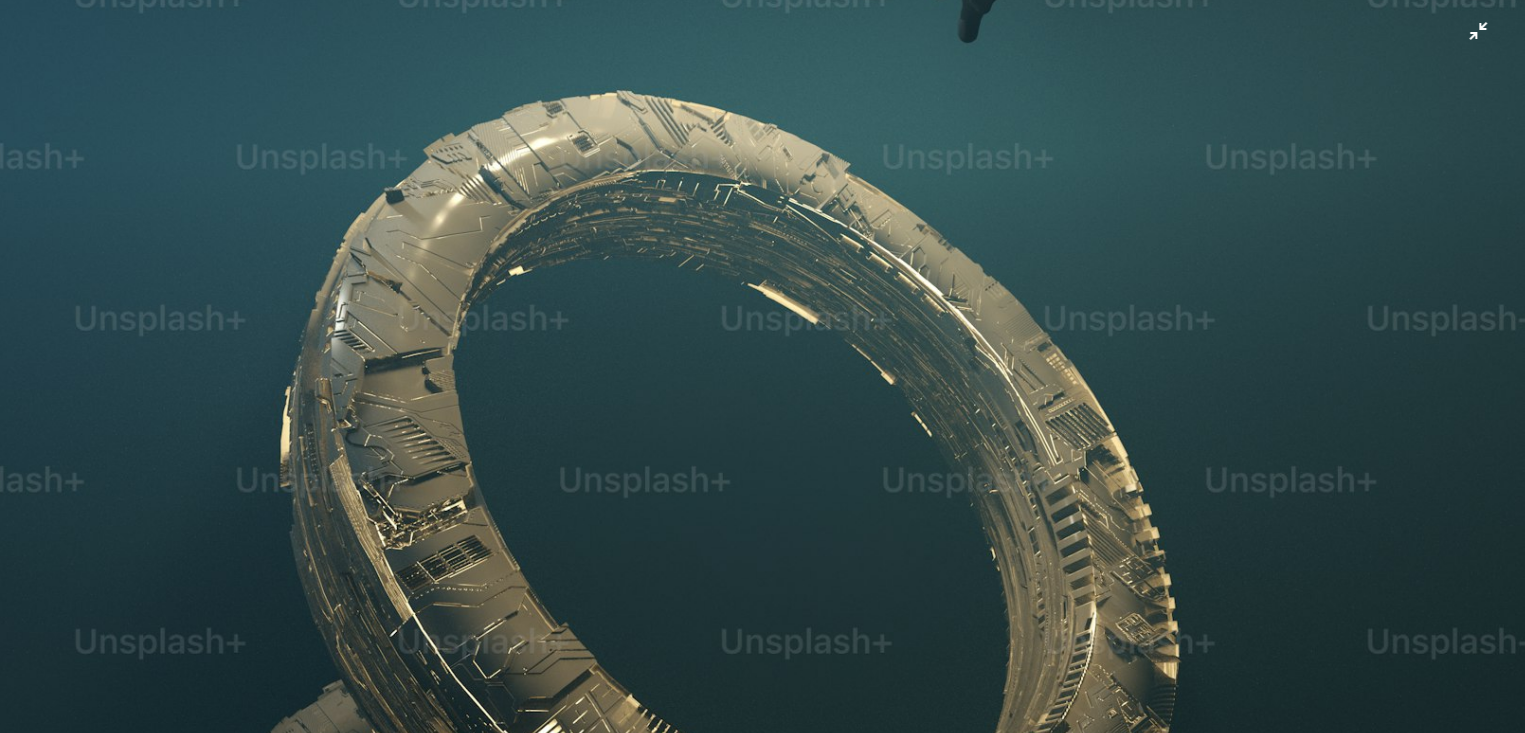 scroll, scrollTop: 700, scrollLeft: 0, axis: vertical 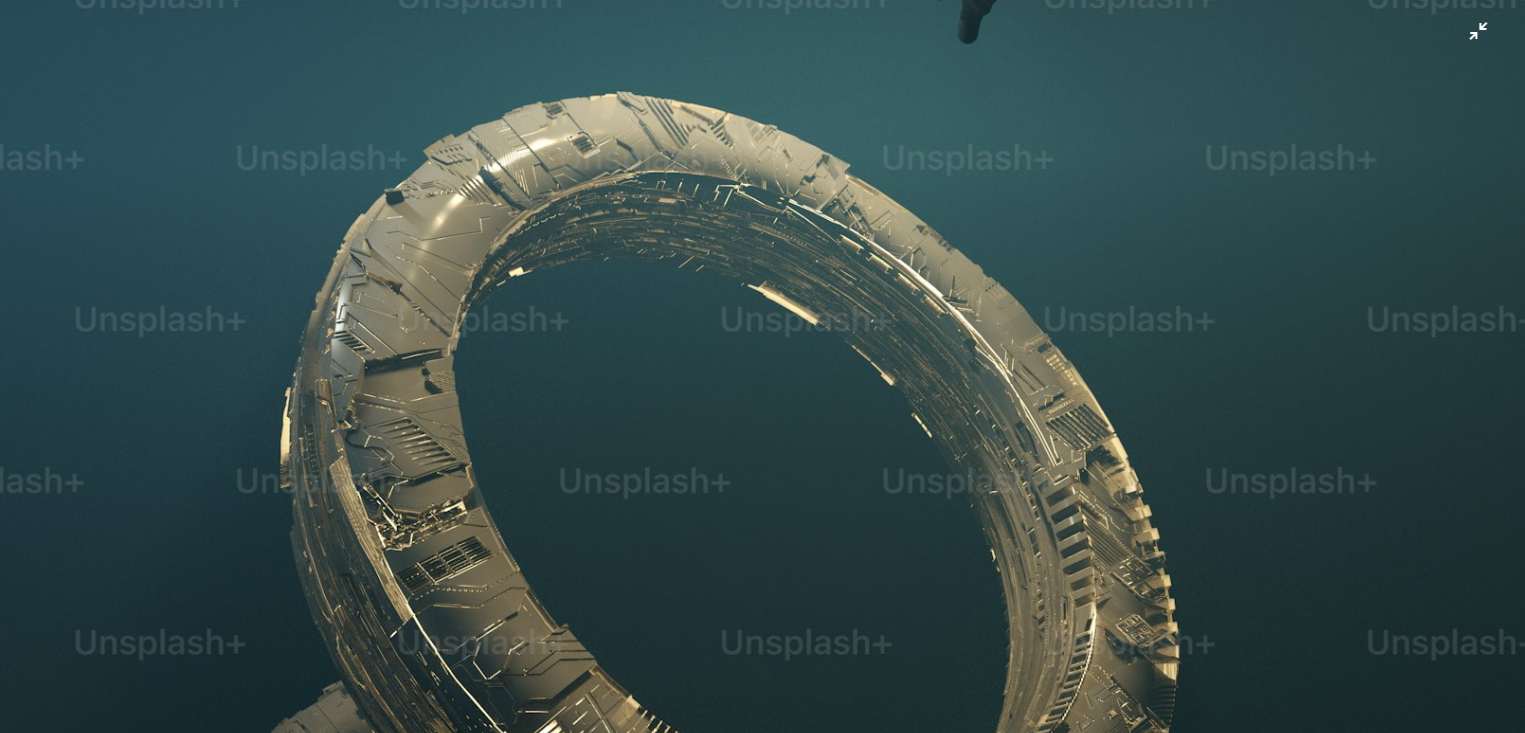 type 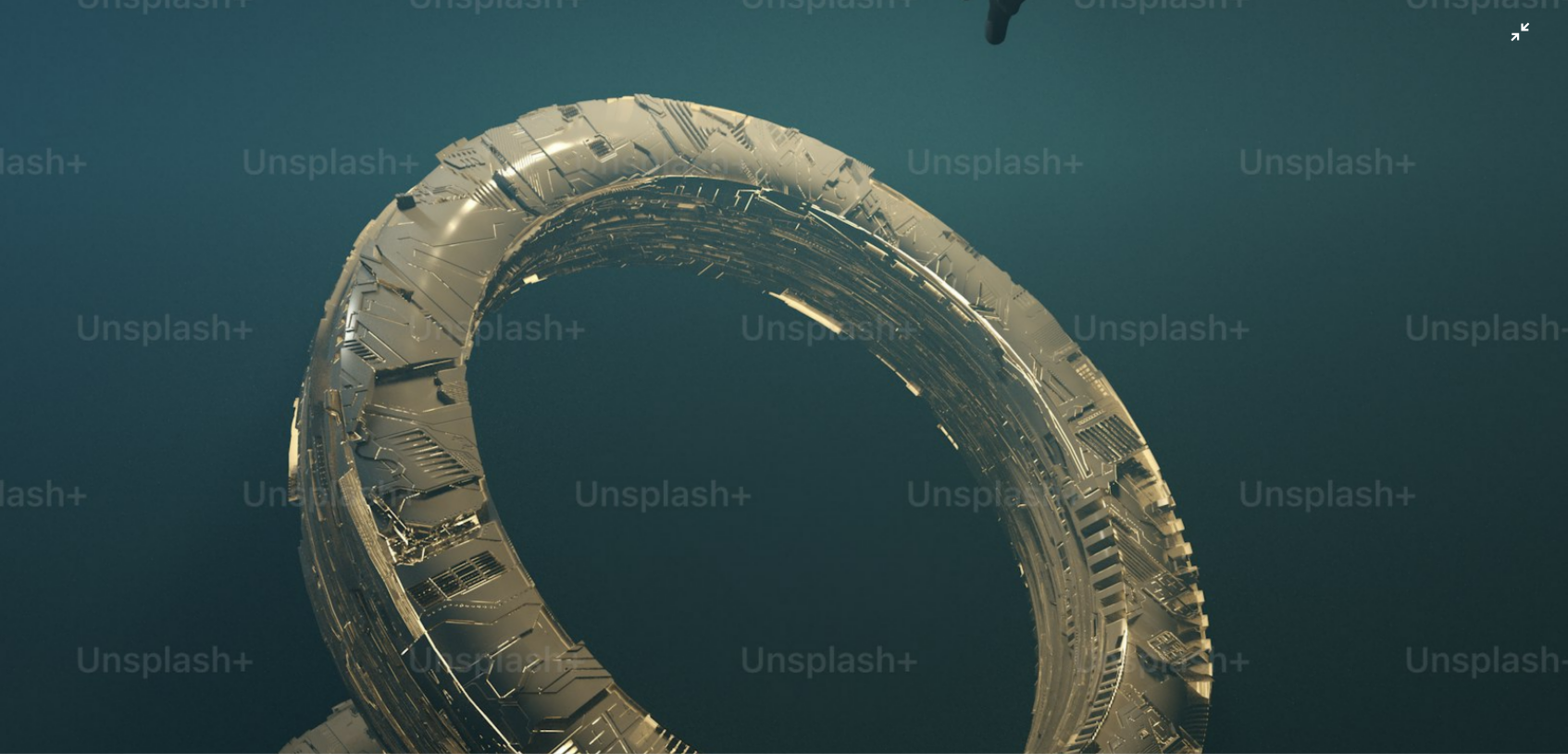 scroll, scrollTop: 2651, scrollLeft: 0, axis: vertical 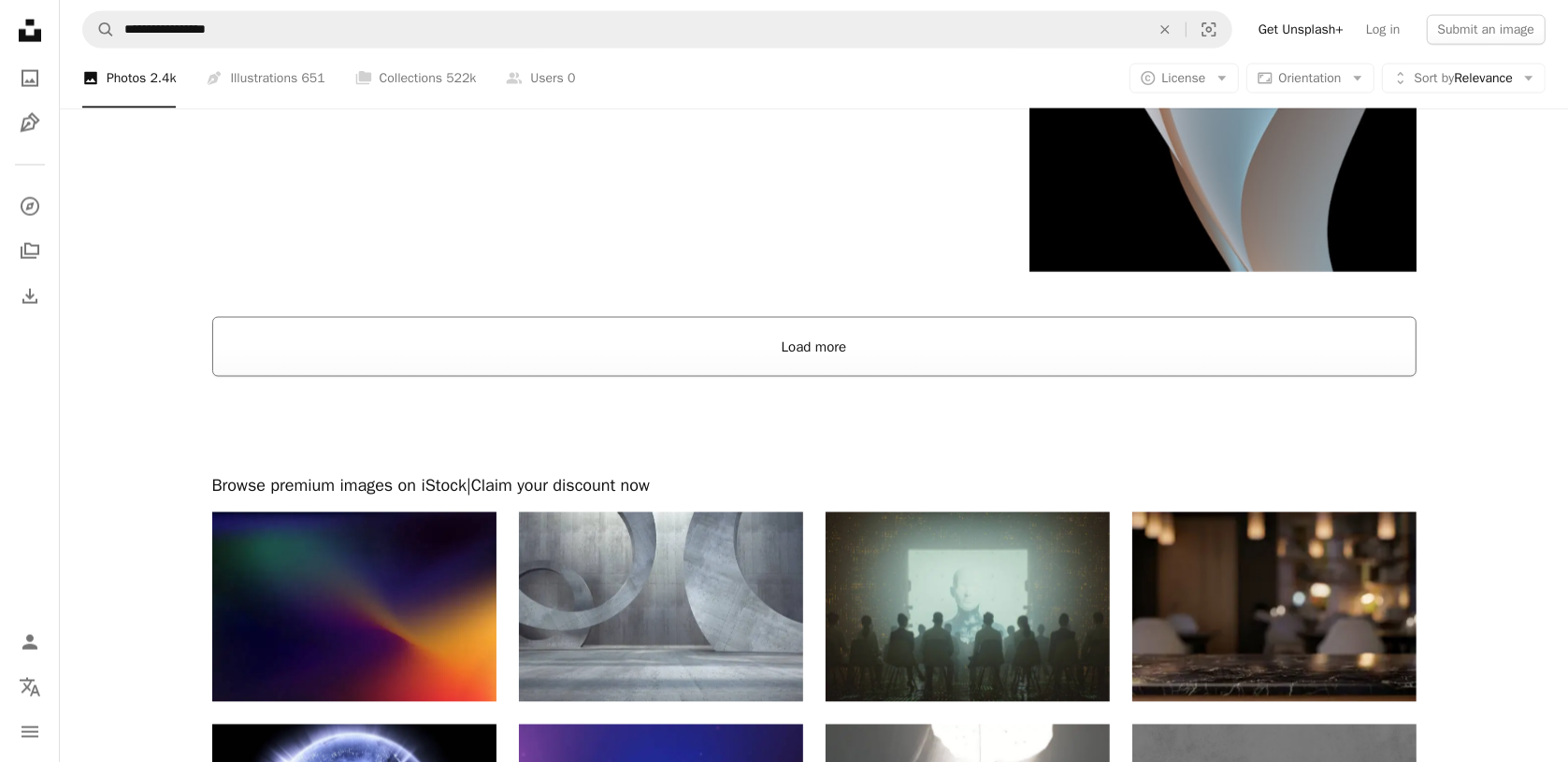 click on "Load more" at bounding box center [814, 347] 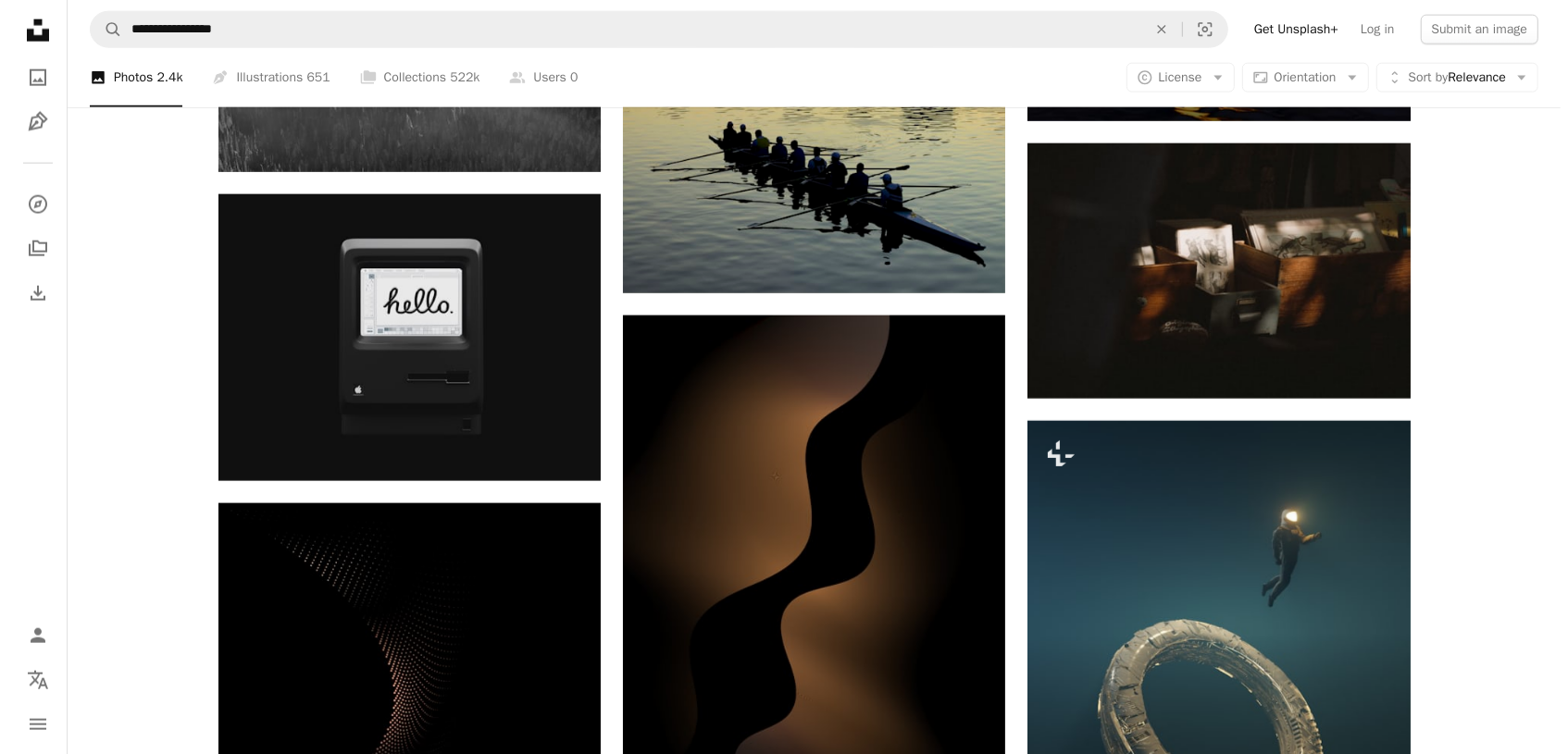 scroll, scrollTop: 2106, scrollLeft: 0, axis: vertical 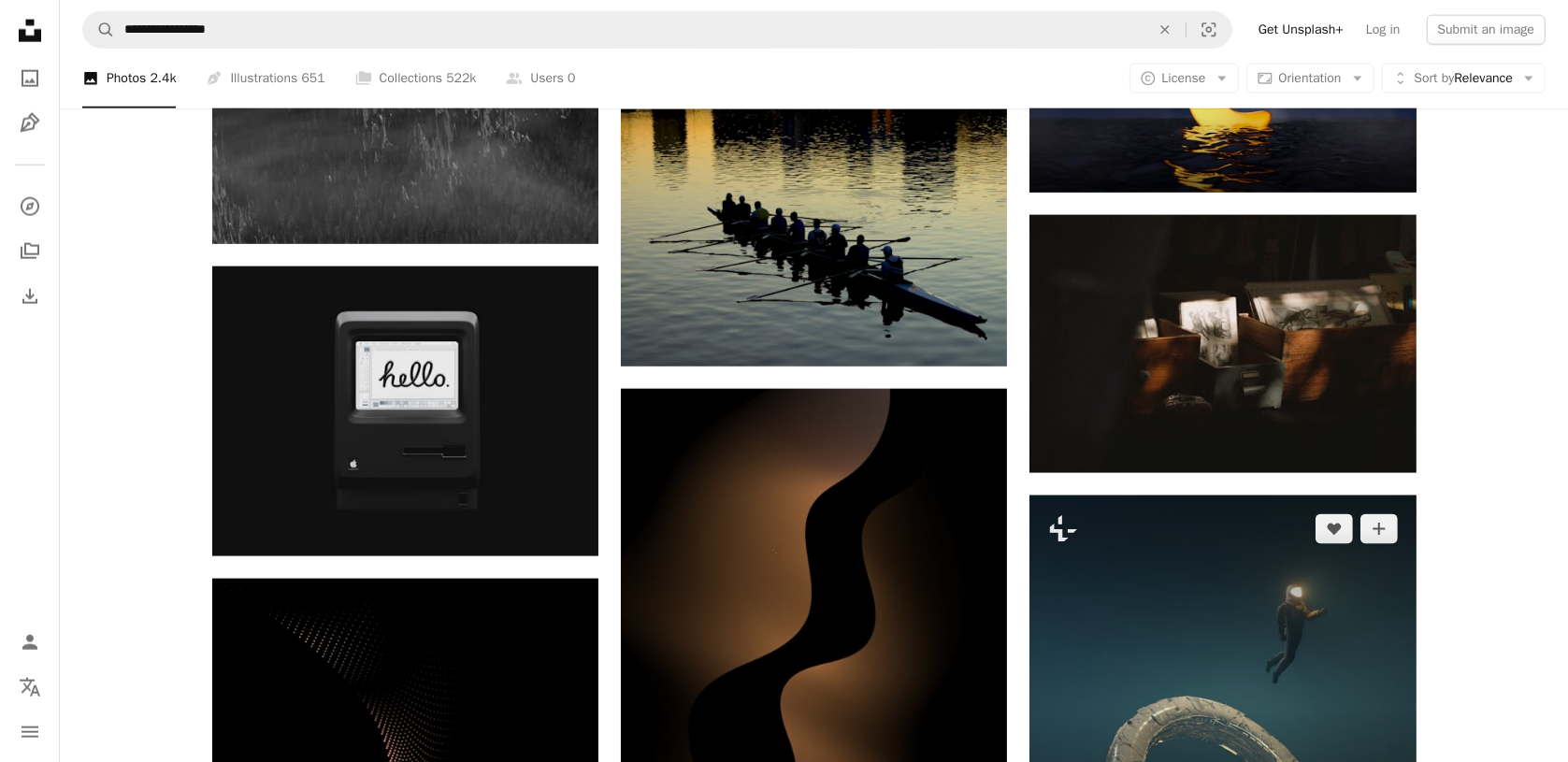click at bounding box center (1222, 768) 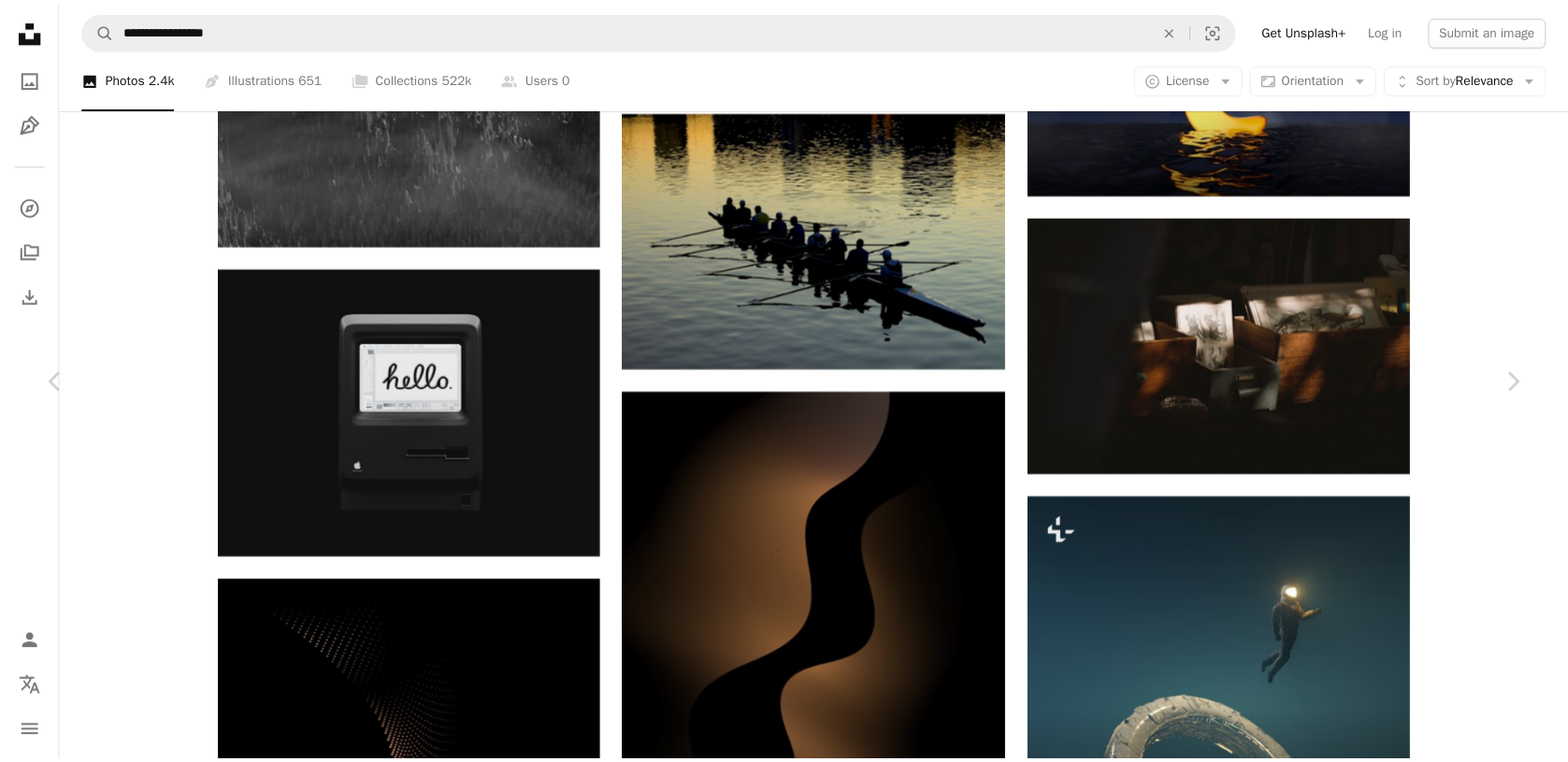 scroll, scrollTop: 341, scrollLeft: 0, axis: vertical 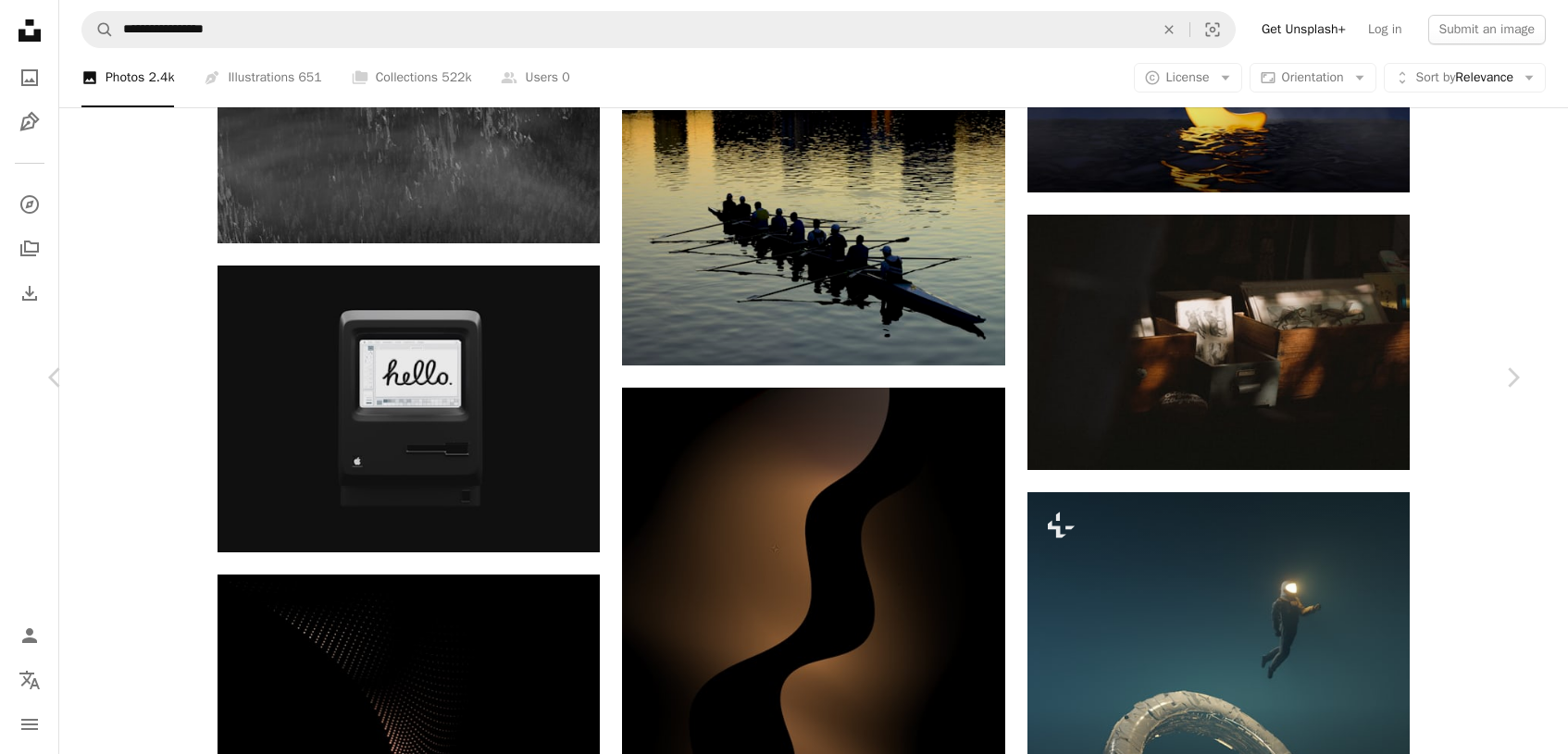 click on "An X shape" at bounding box center [19, 19] 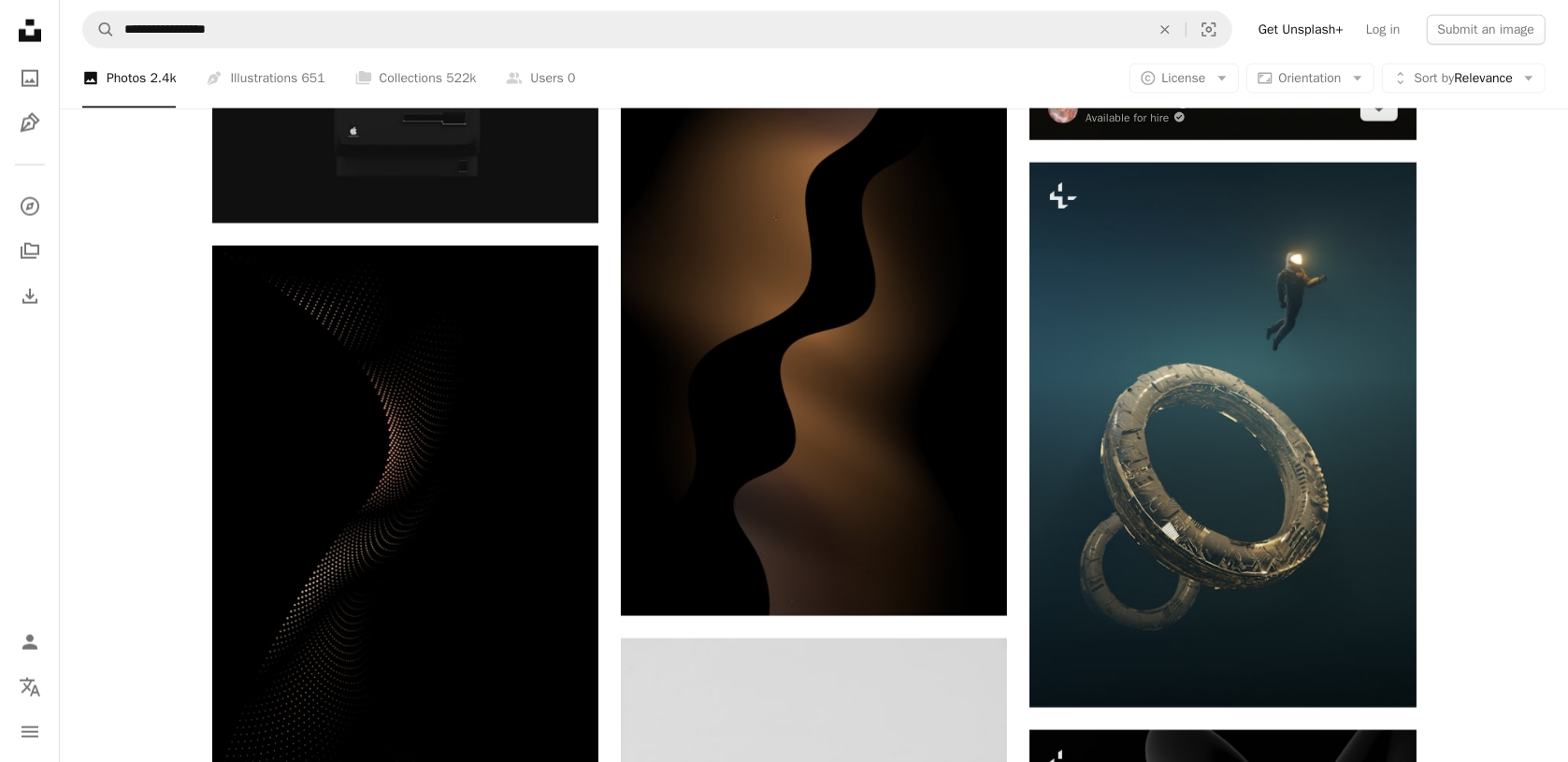 scroll, scrollTop: 2463, scrollLeft: 0, axis: vertical 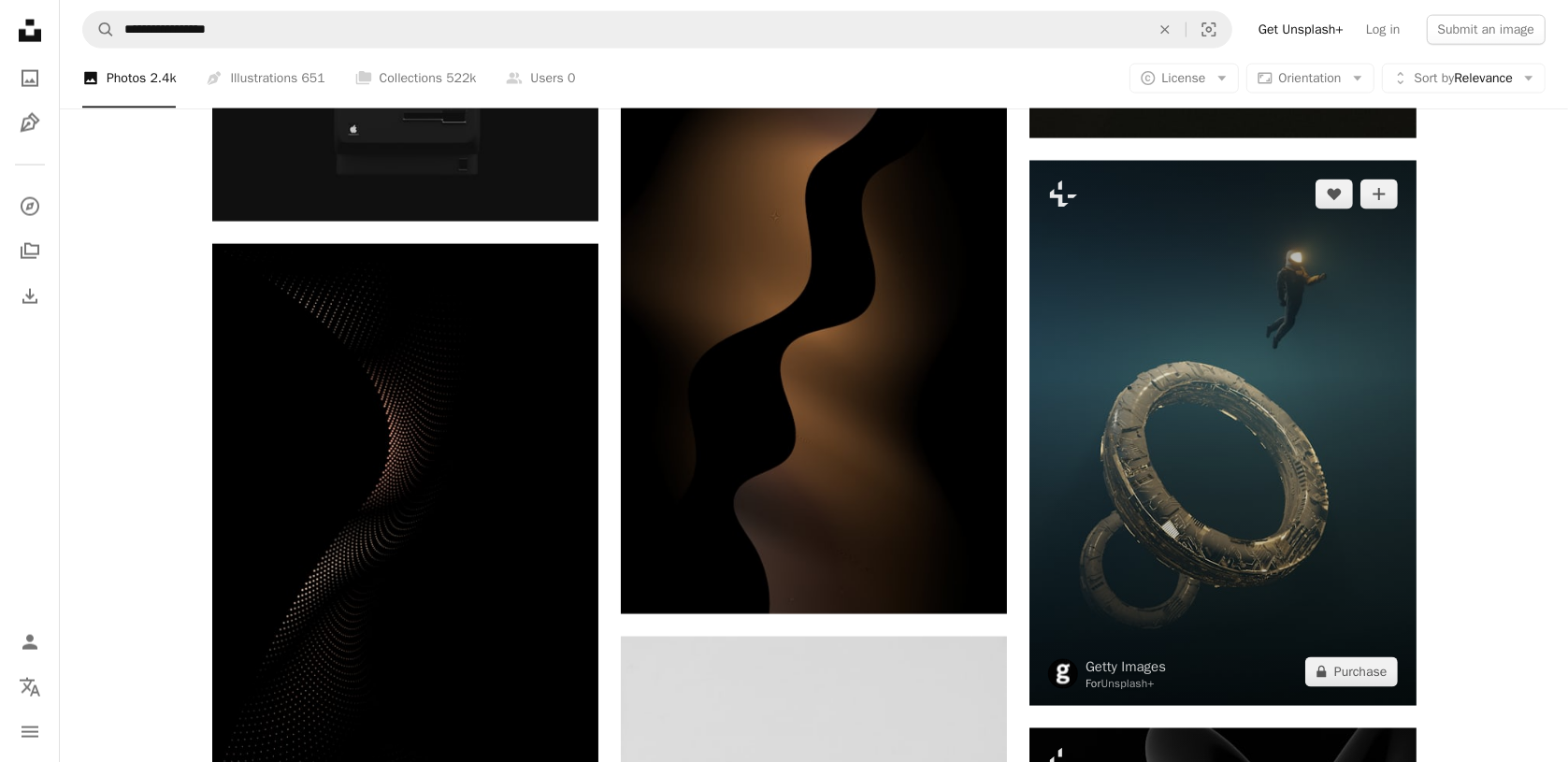 click at bounding box center (1222, 433) 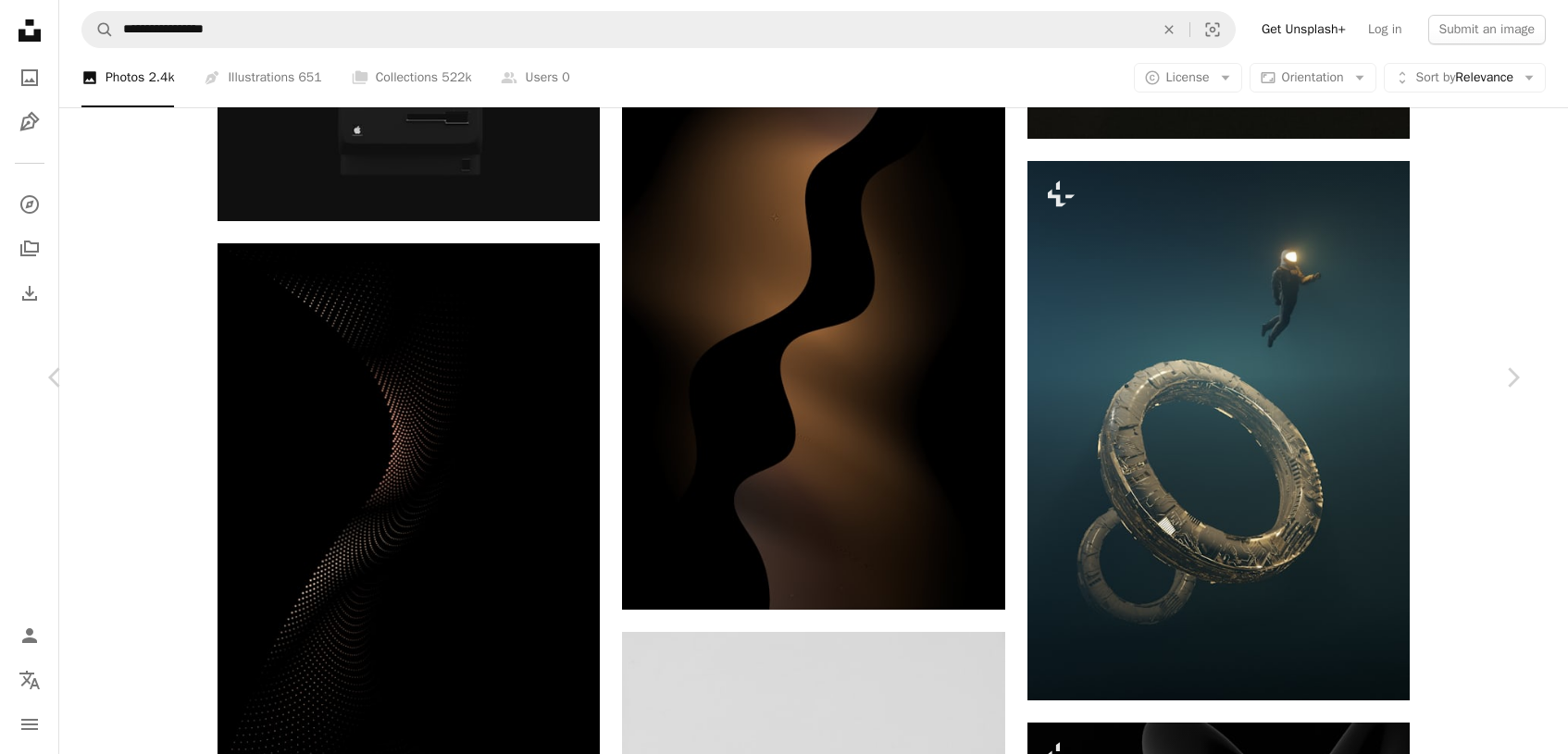 click on "An X shape" at bounding box center (19, 19) 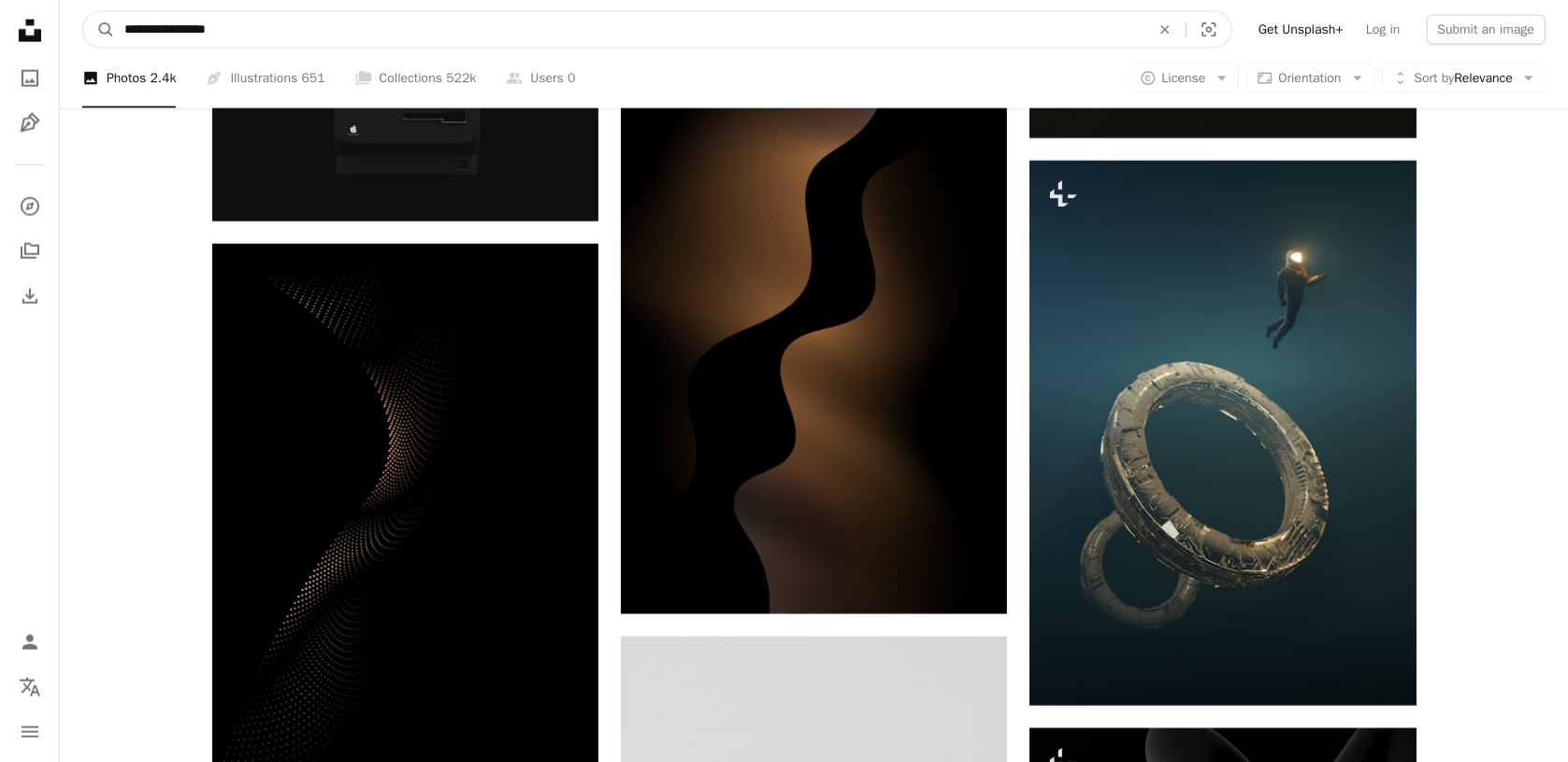 click on "**********" at bounding box center (629, 30) 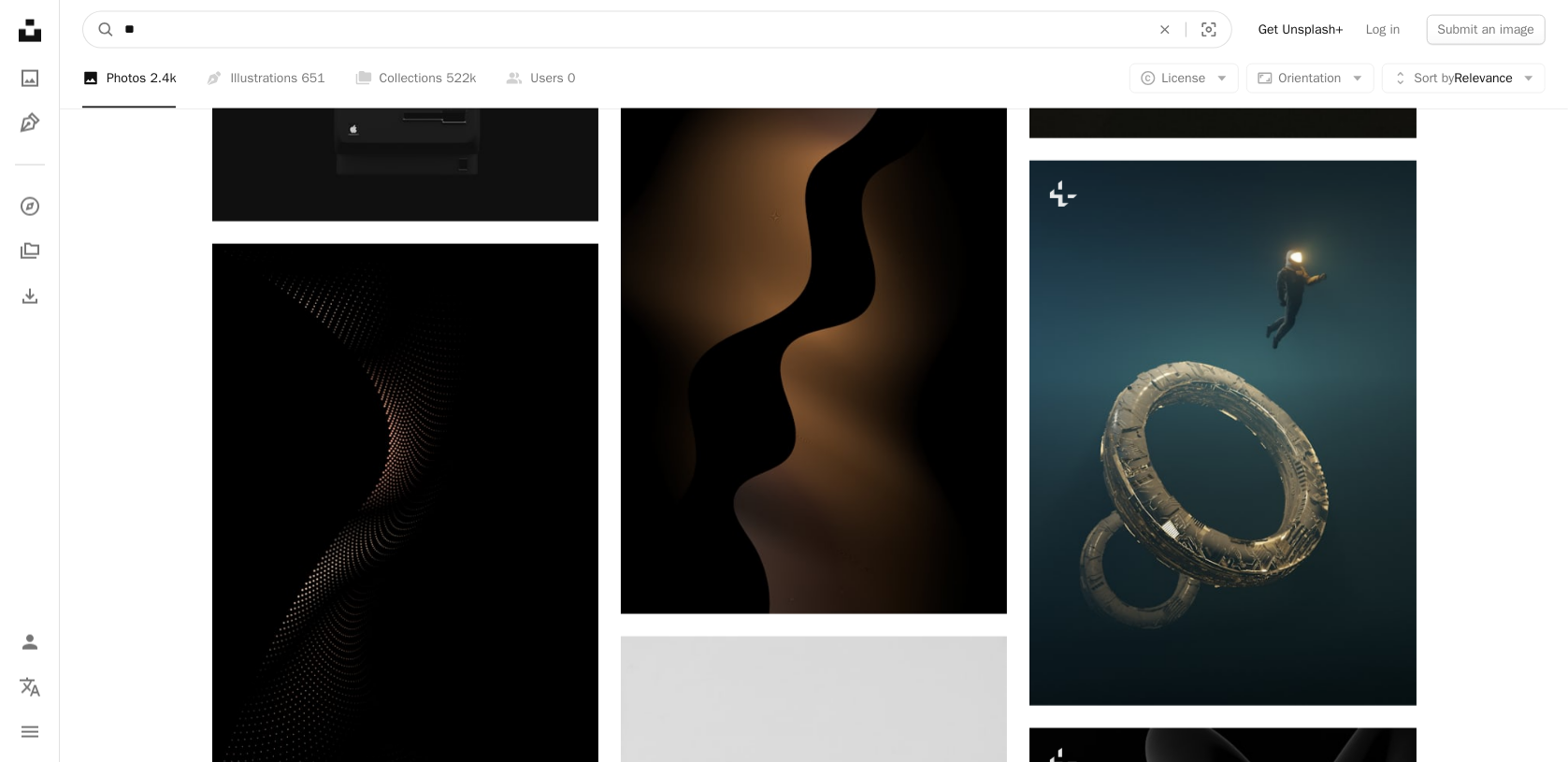 type on "*" 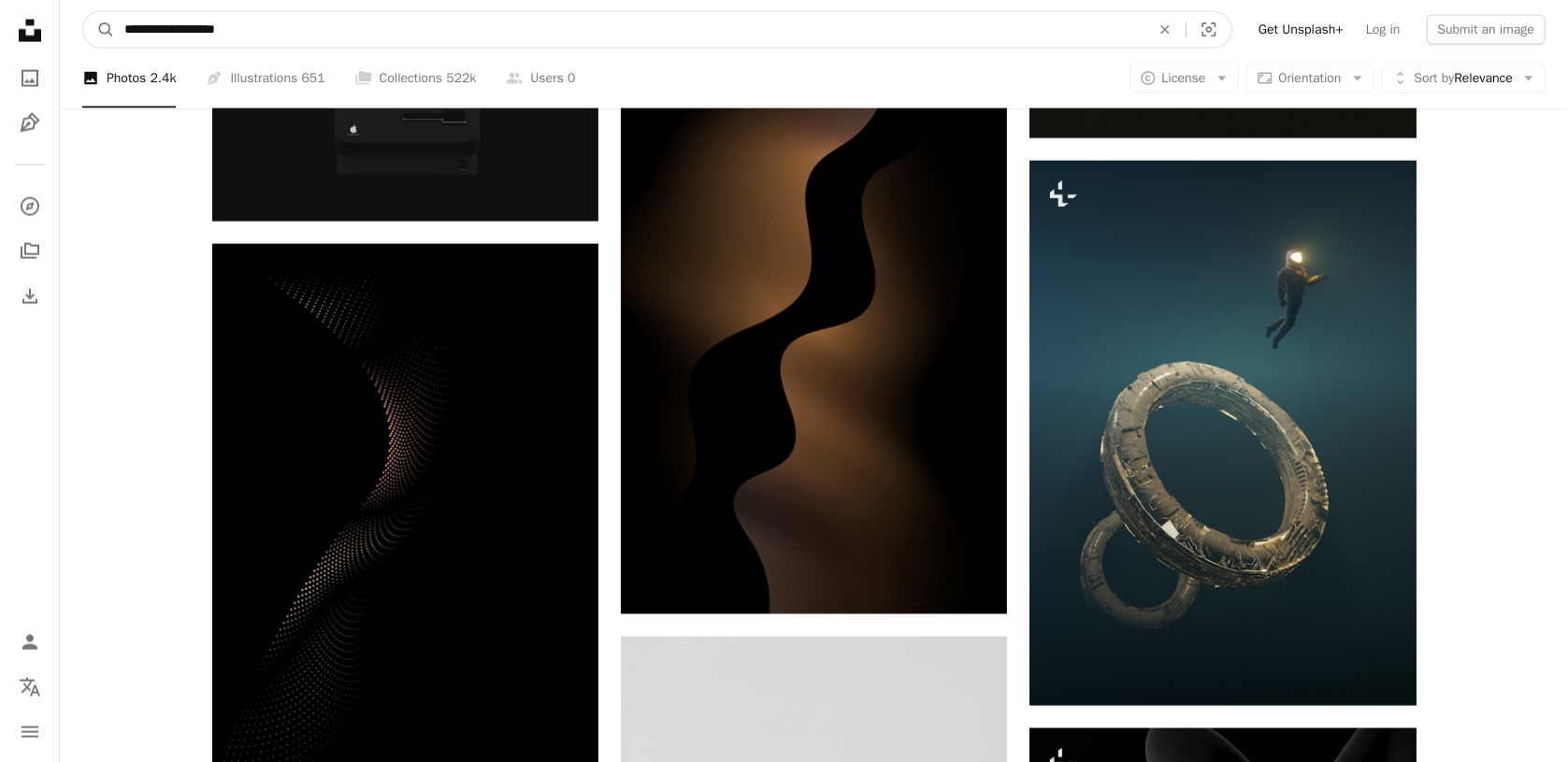type on "**********" 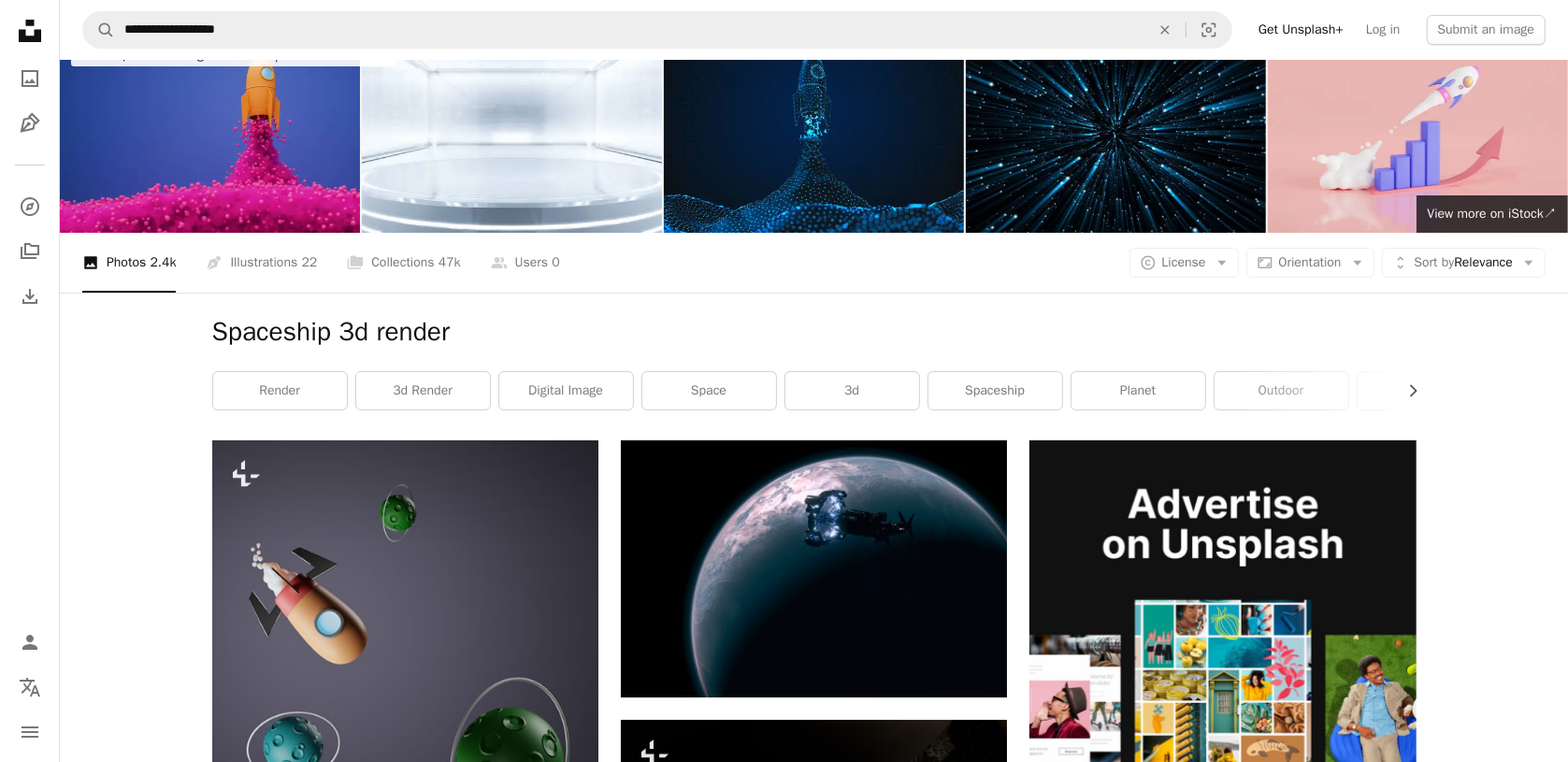 scroll, scrollTop: 0, scrollLeft: 0, axis: both 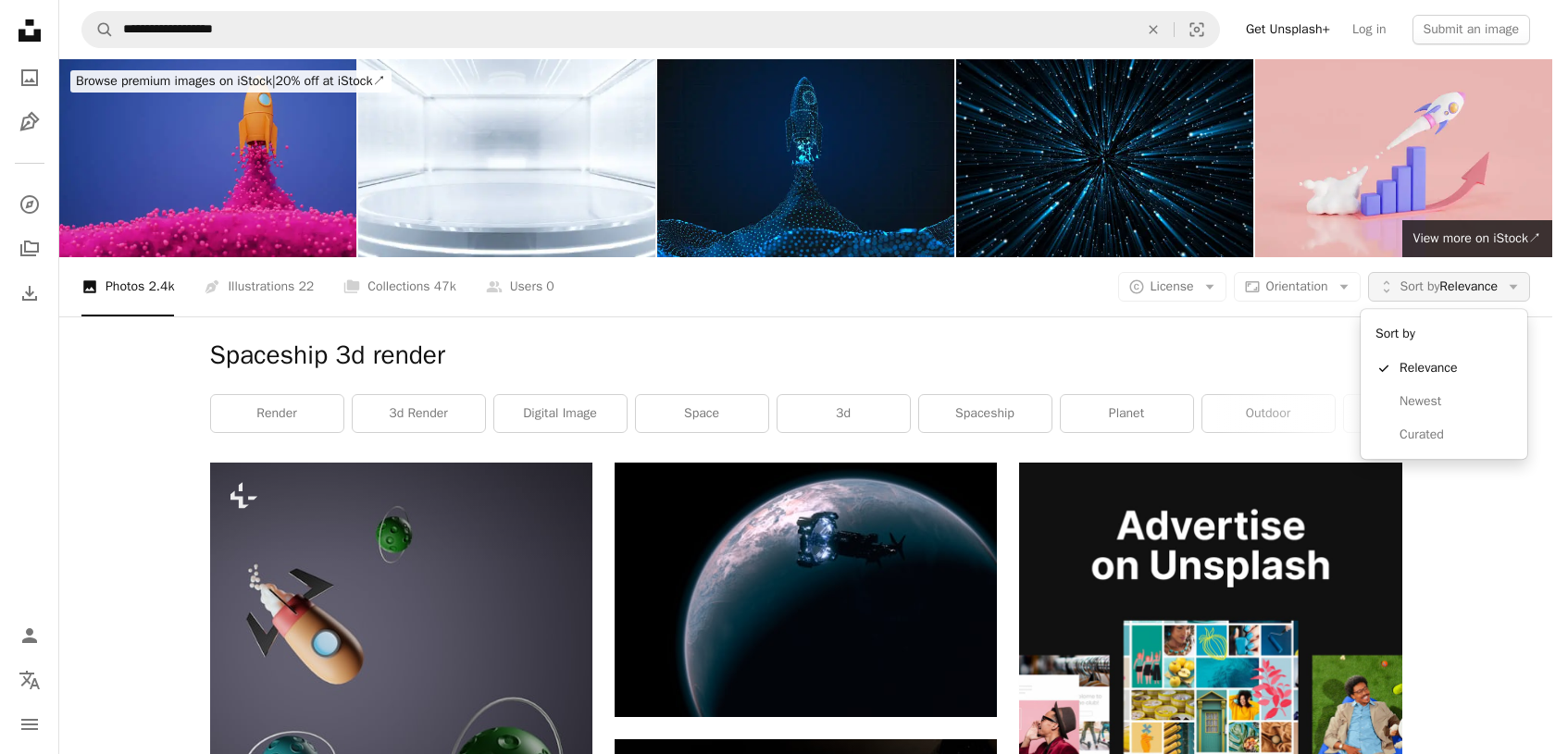 click on "Sort by" at bounding box center [1420, 286] 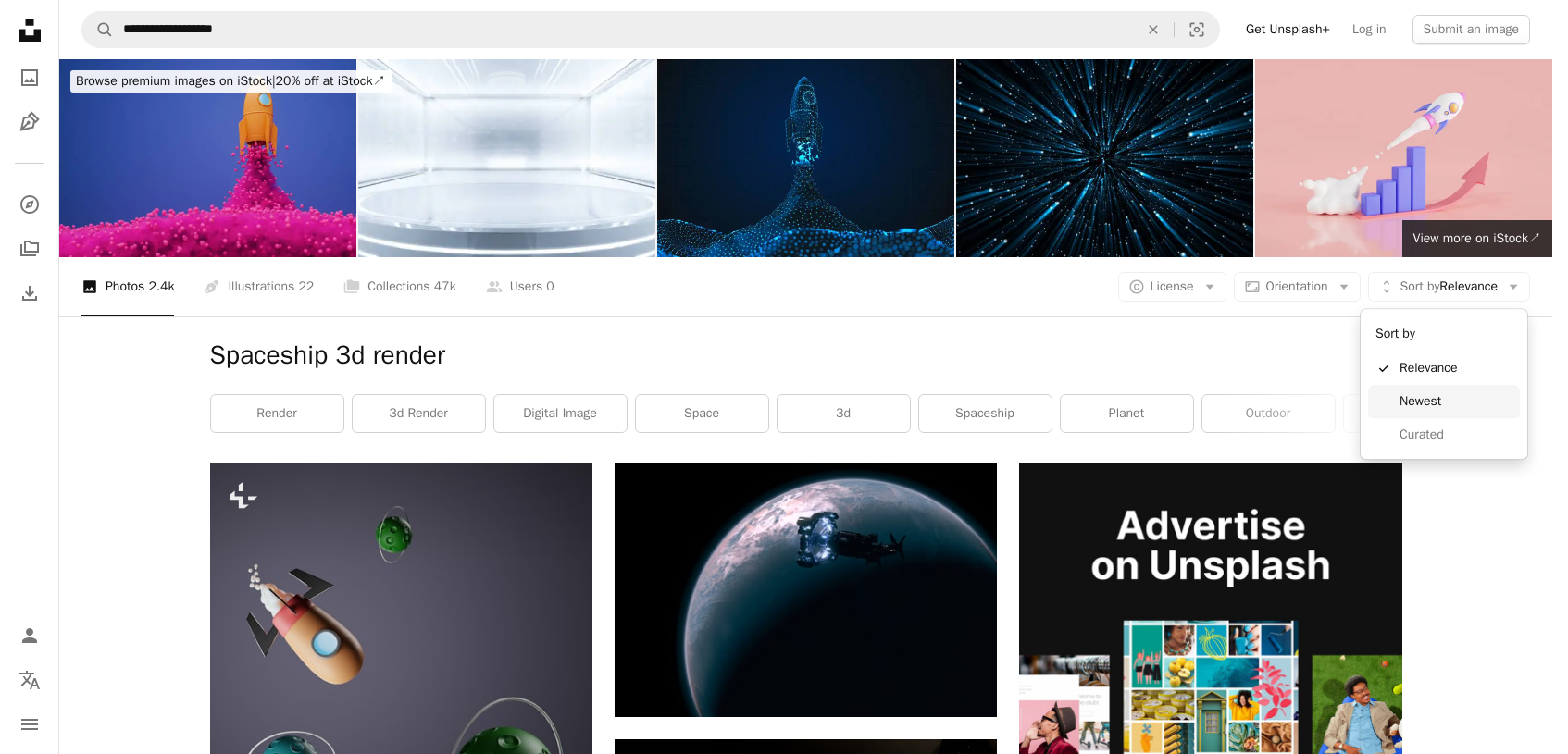 click on "Newest" at bounding box center [1456, 402] 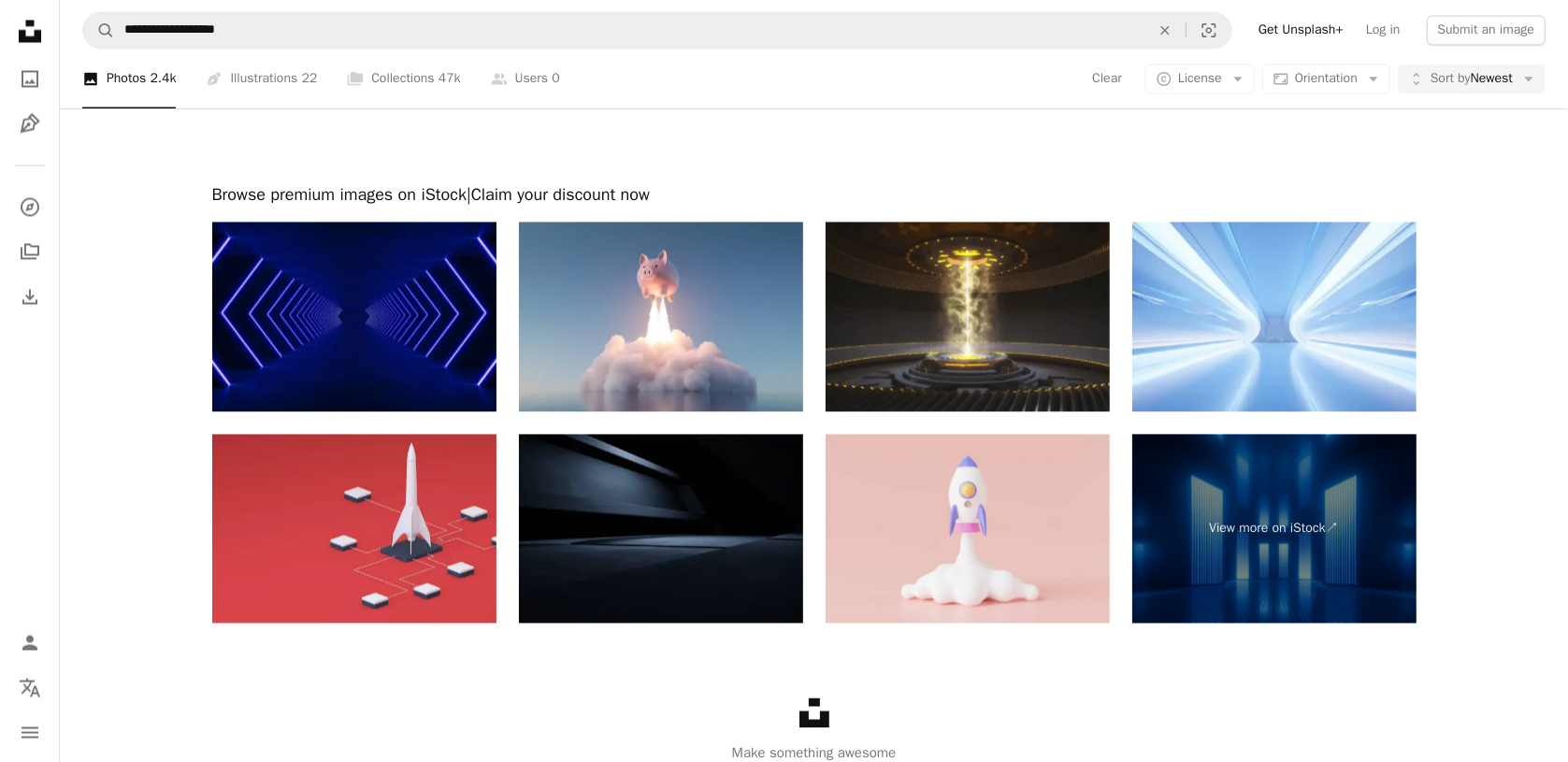 scroll, scrollTop: 3292, scrollLeft: 0, axis: vertical 